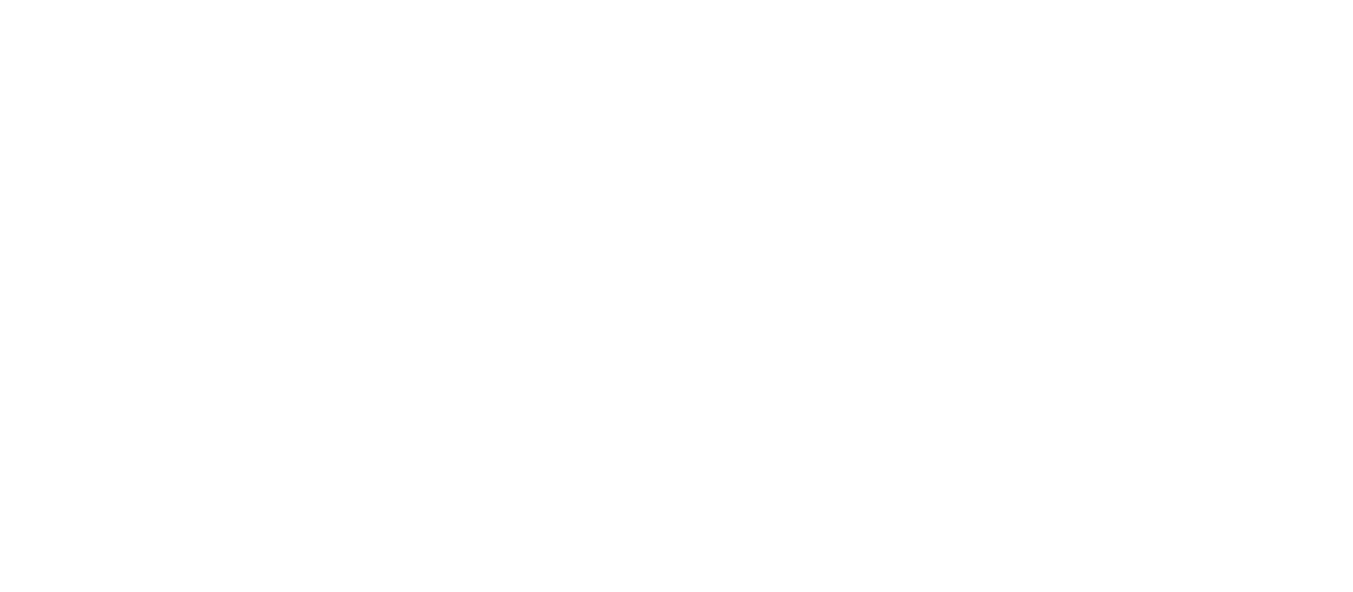 scroll, scrollTop: 0, scrollLeft: 0, axis: both 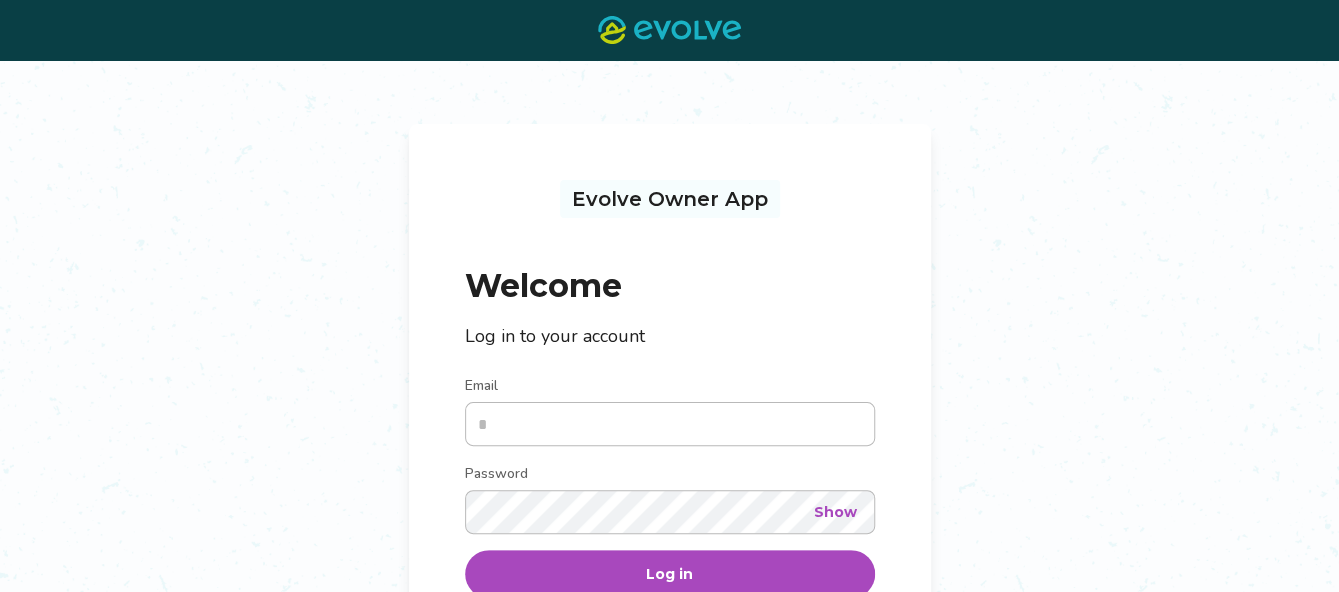 type on "**********" 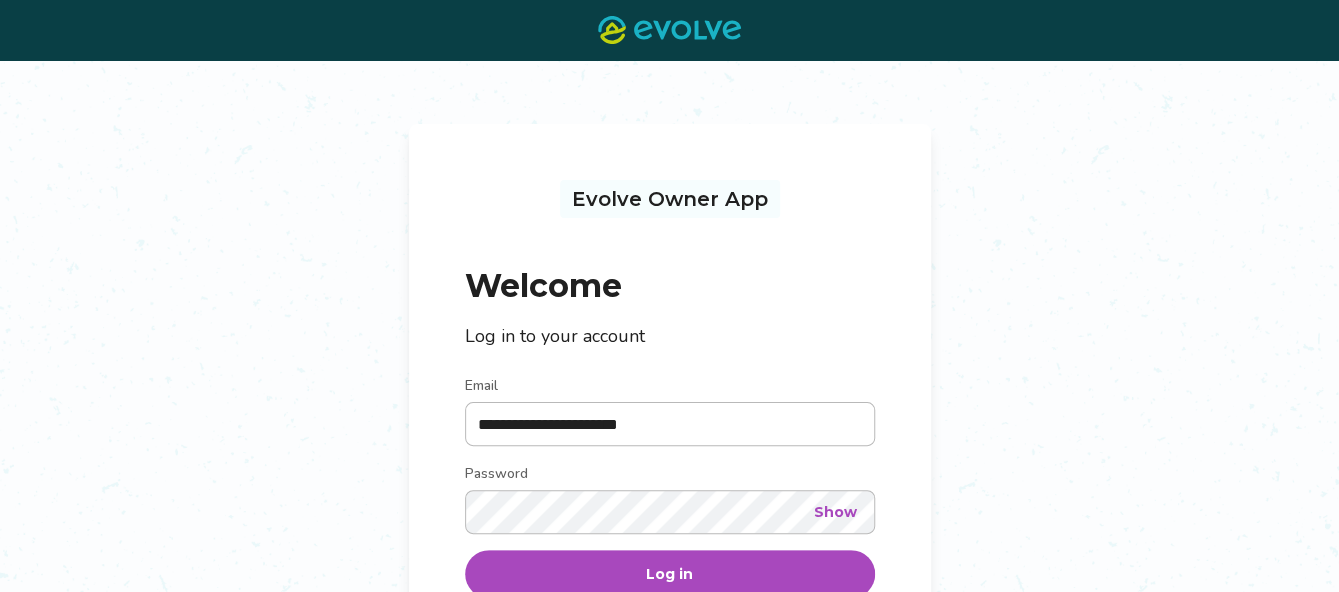 click on "Log in" at bounding box center (670, 574) 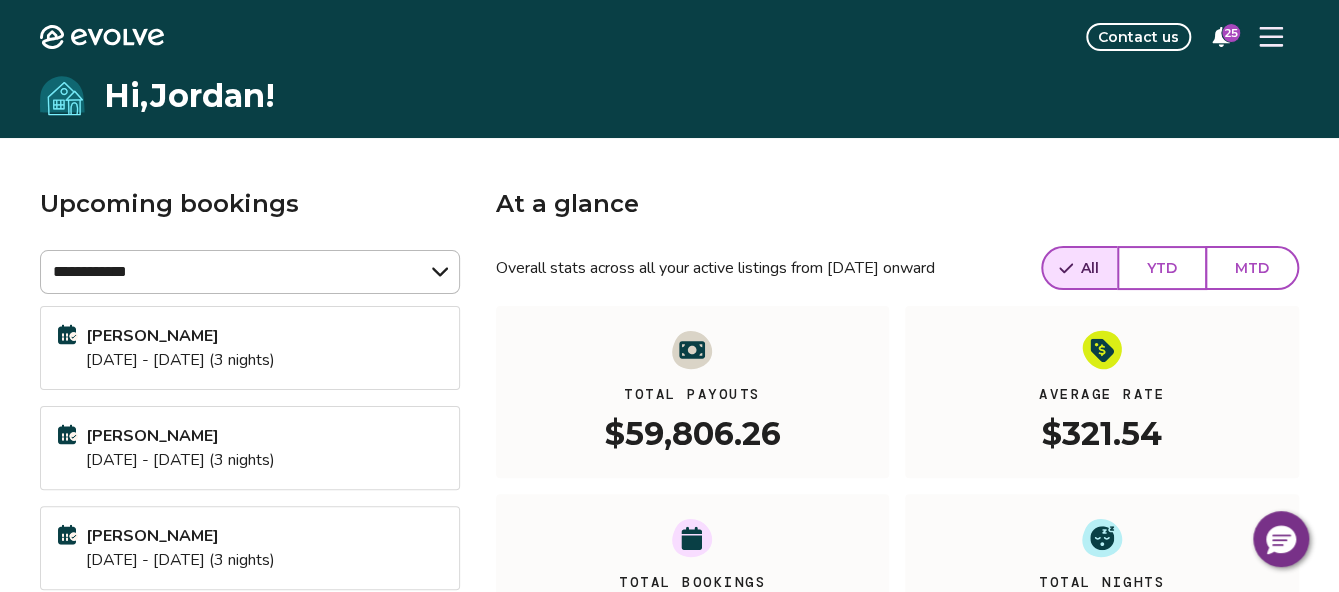 click 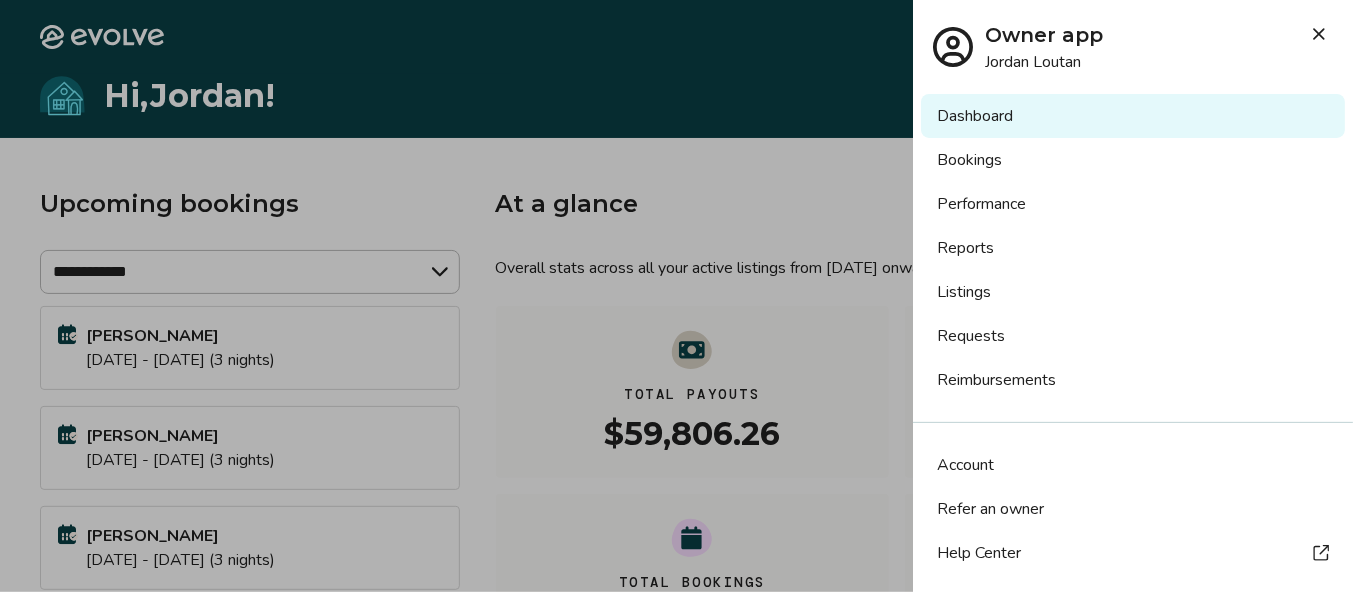 click on "Bookings" at bounding box center [1133, 160] 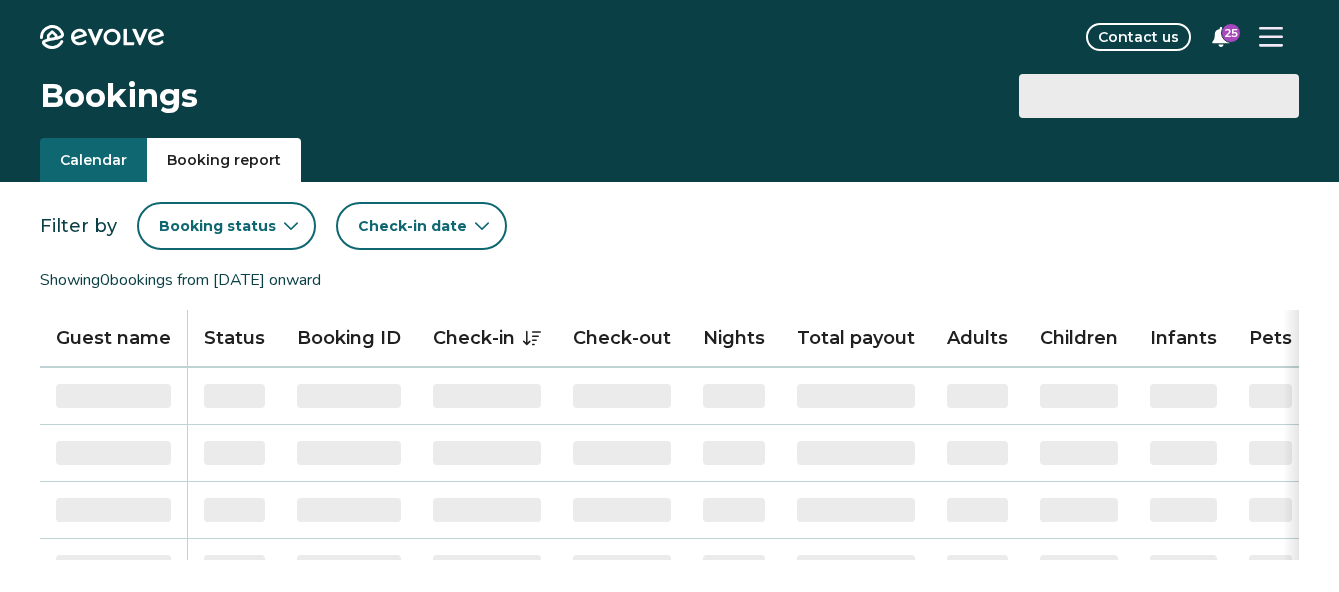 scroll, scrollTop: 0, scrollLeft: 0, axis: both 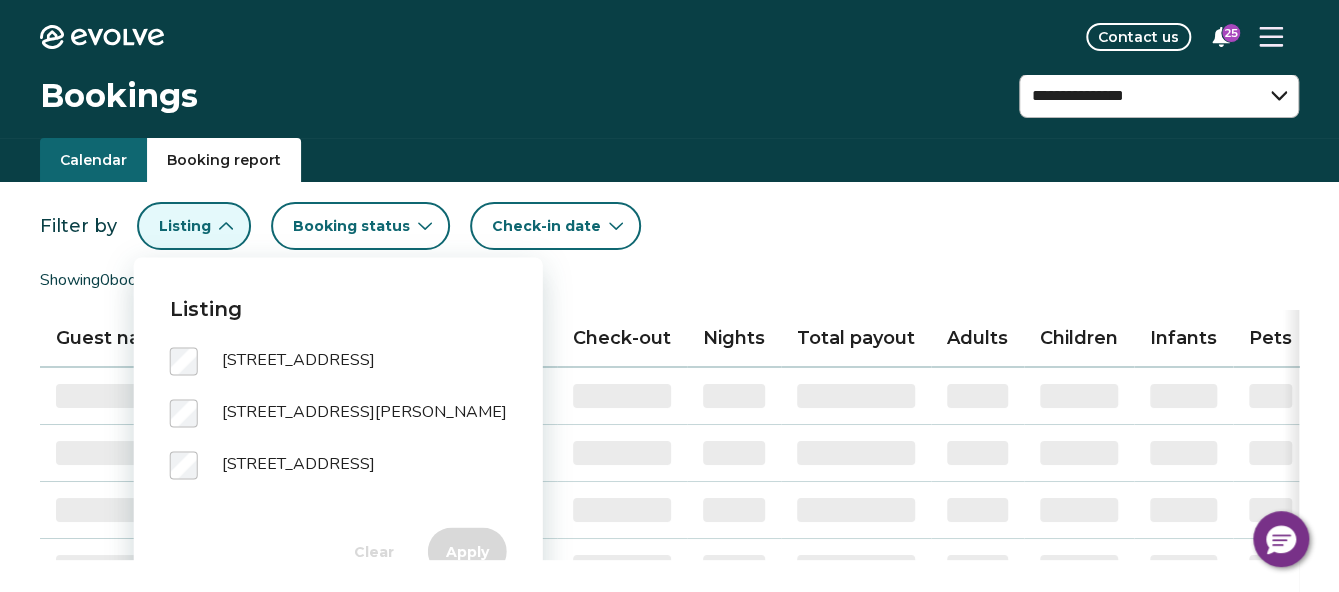 click on "[STREET_ADDRESS][PERSON_NAME]" at bounding box center [364, 413] 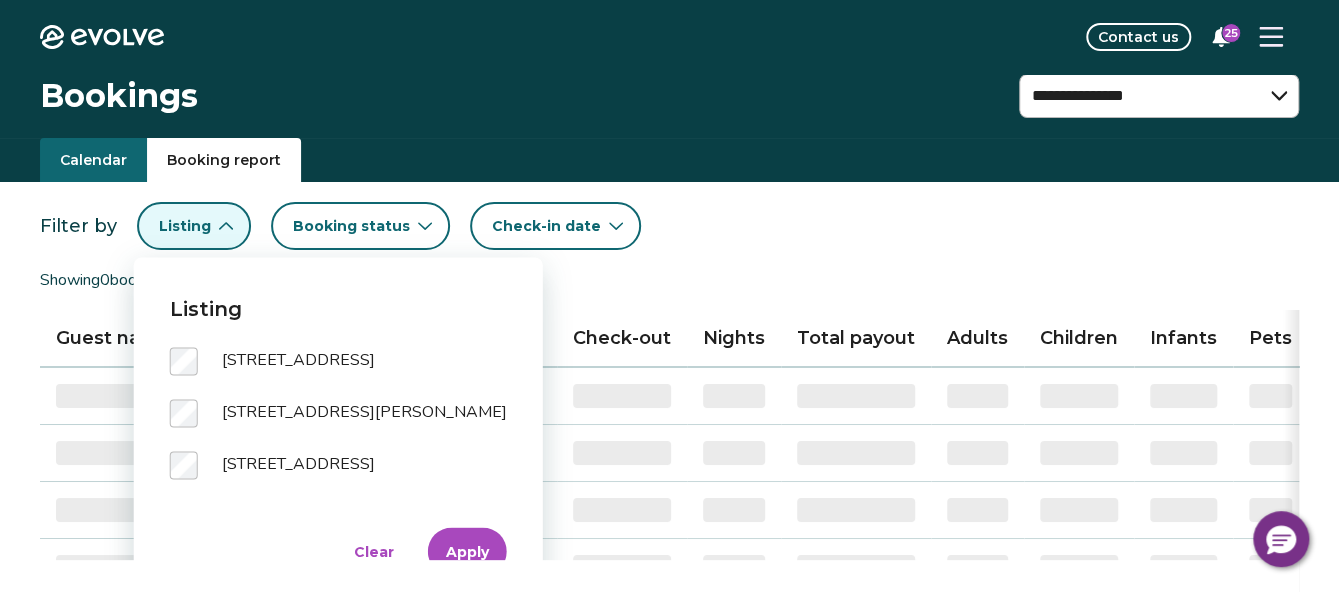 click on "[STREET_ADDRESS][PERSON_NAME]" at bounding box center (338, 425) 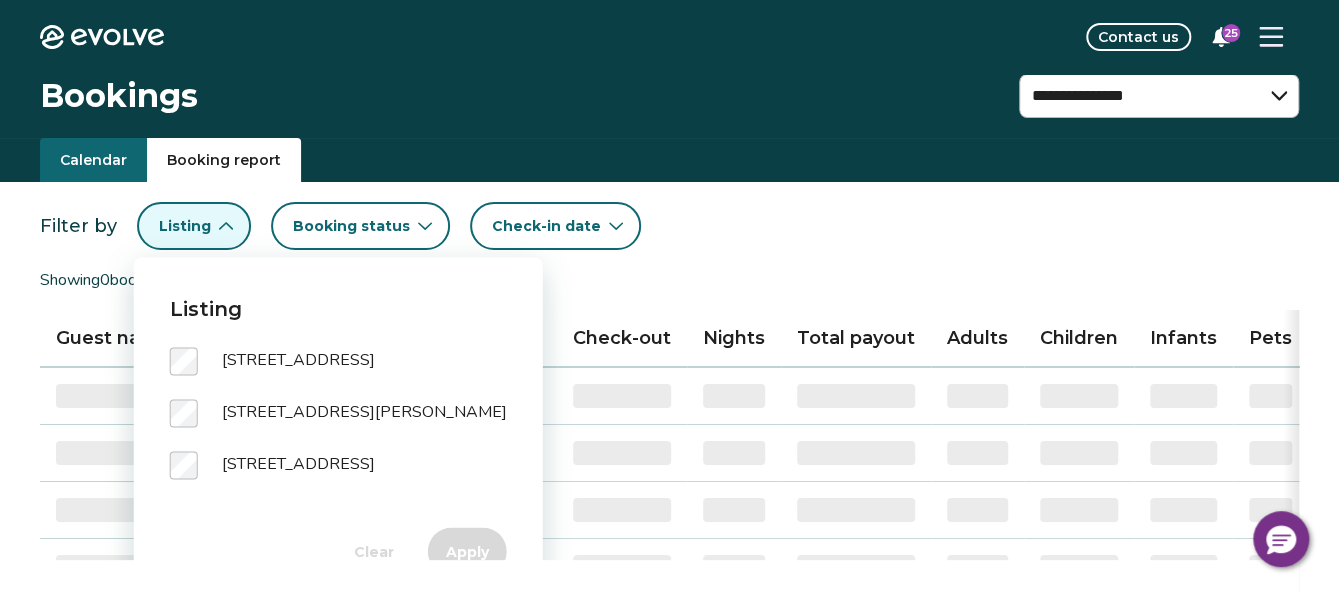 click on "[STREET_ADDRESS]" at bounding box center [298, 465] 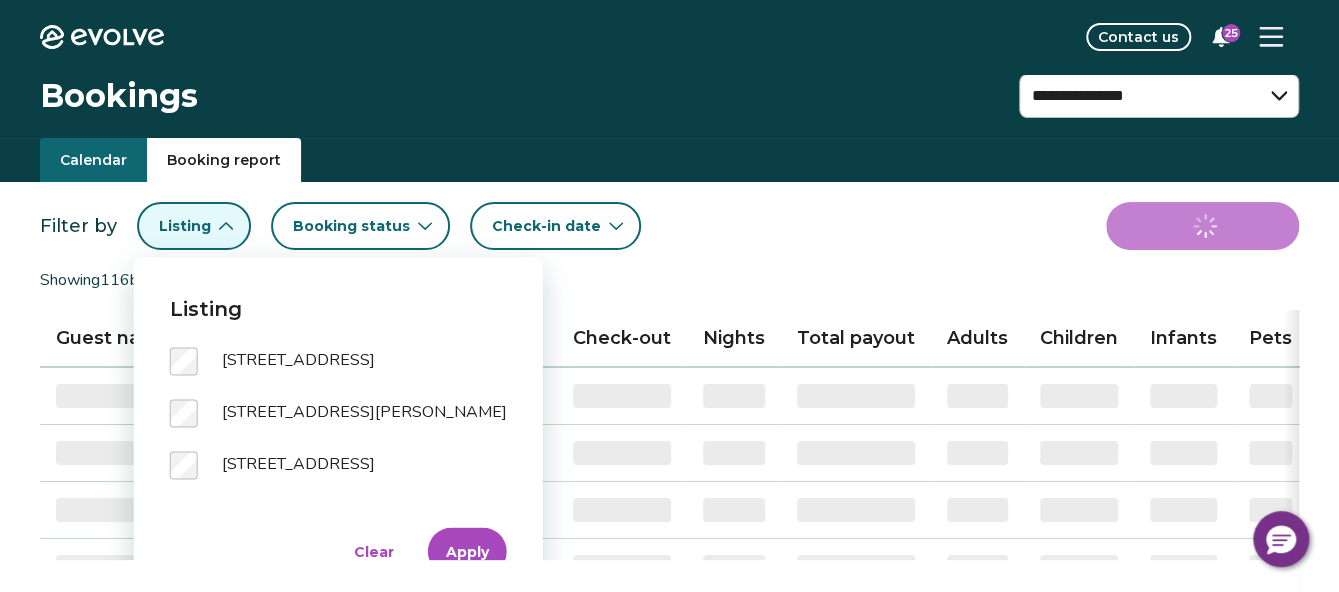 click on "[STREET_ADDRESS][PERSON_NAME]" at bounding box center (364, 413) 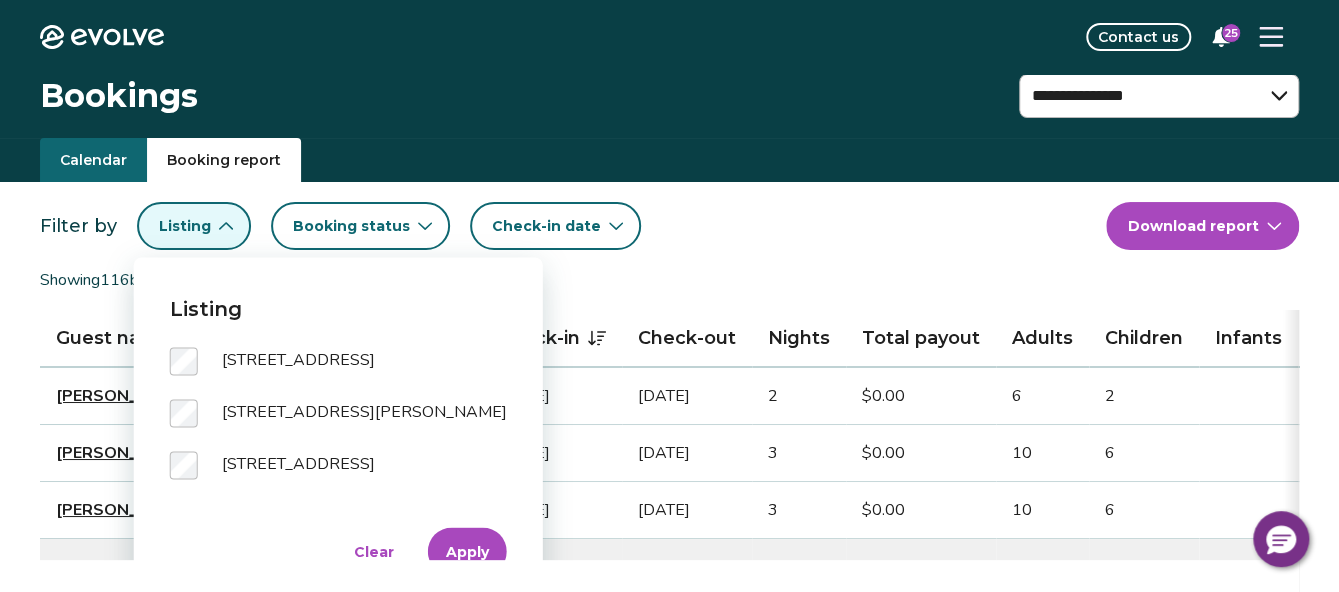 click on "Apply" at bounding box center [467, 551] 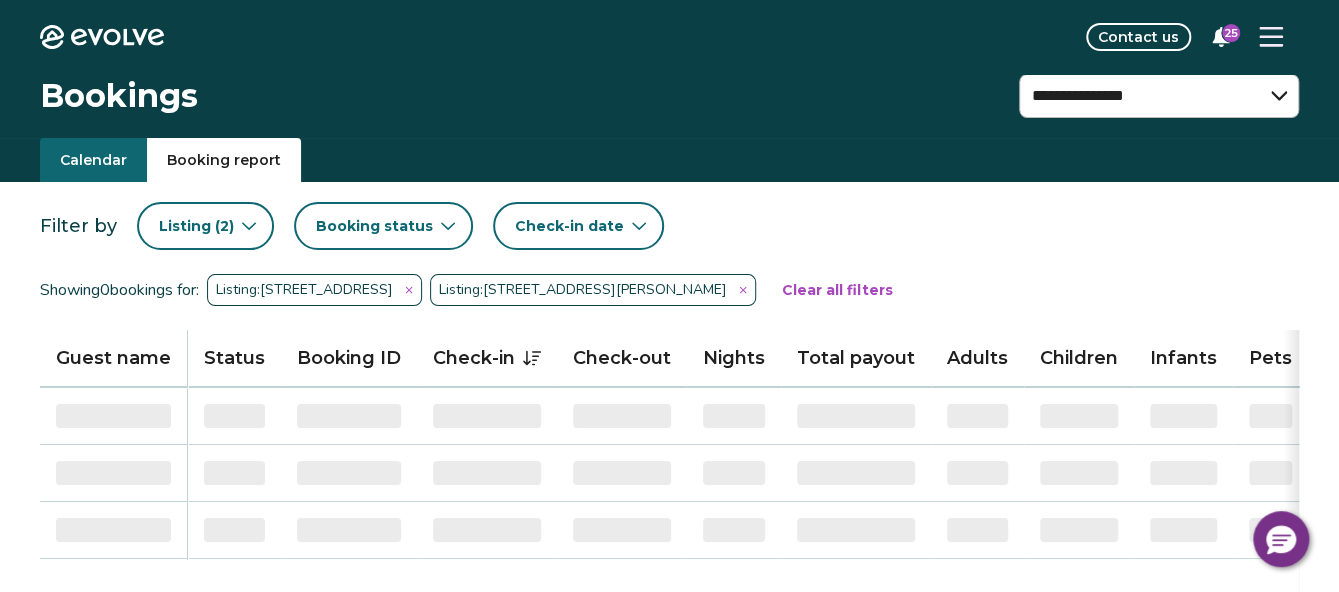 click on "Booking status" at bounding box center (374, 226) 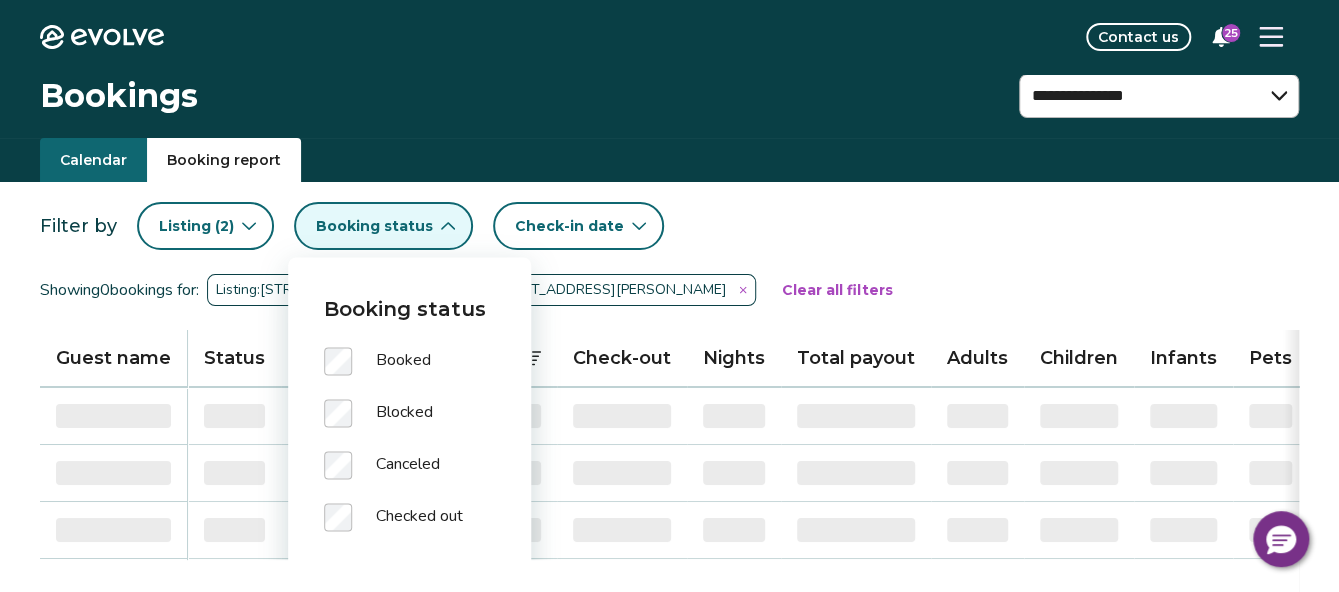 click at bounding box center [350, 361] 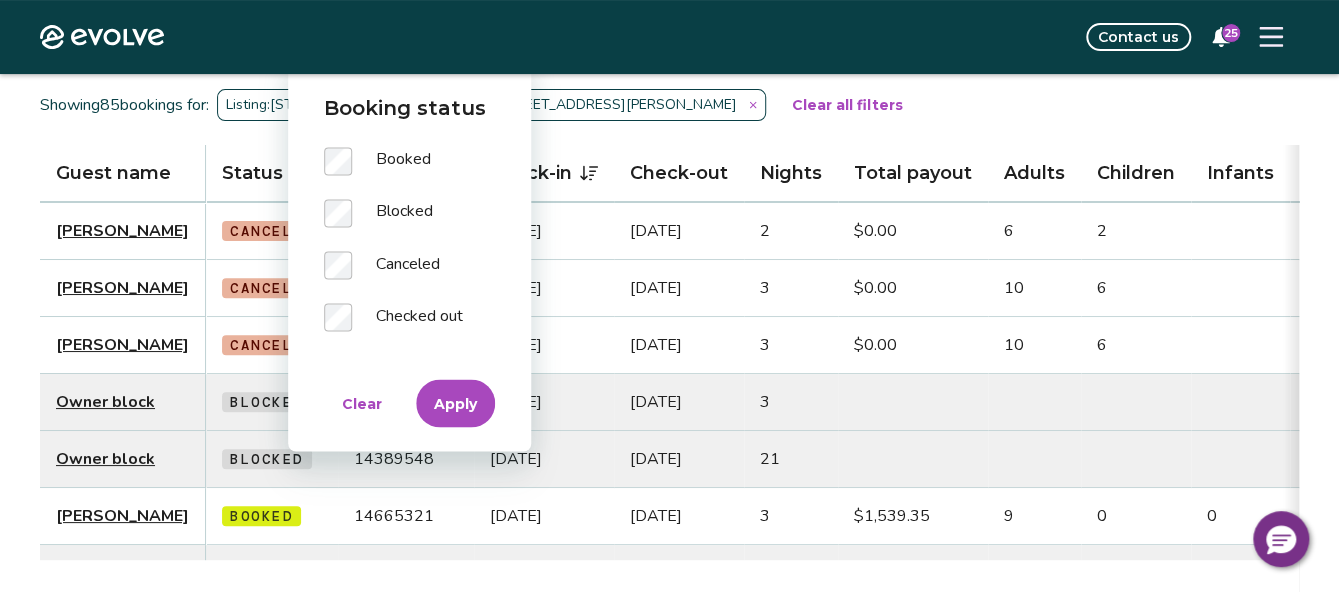 scroll, scrollTop: 200, scrollLeft: 0, axis: vertical 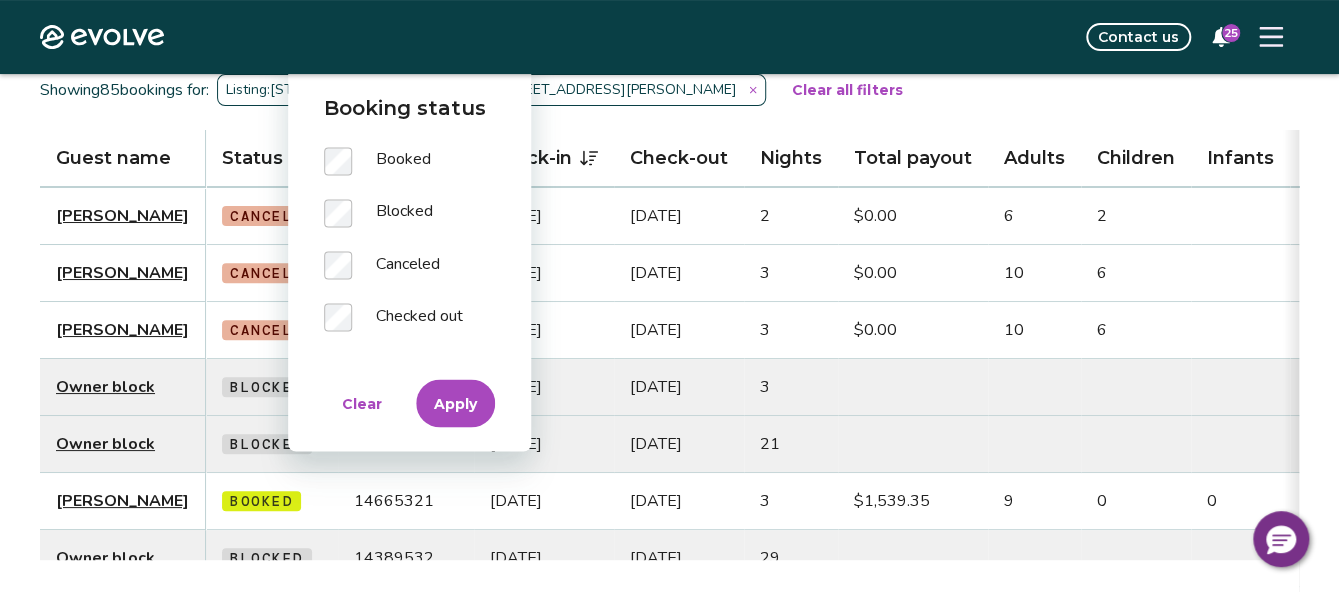 click on "Apply" at bounding box center [455, 403] 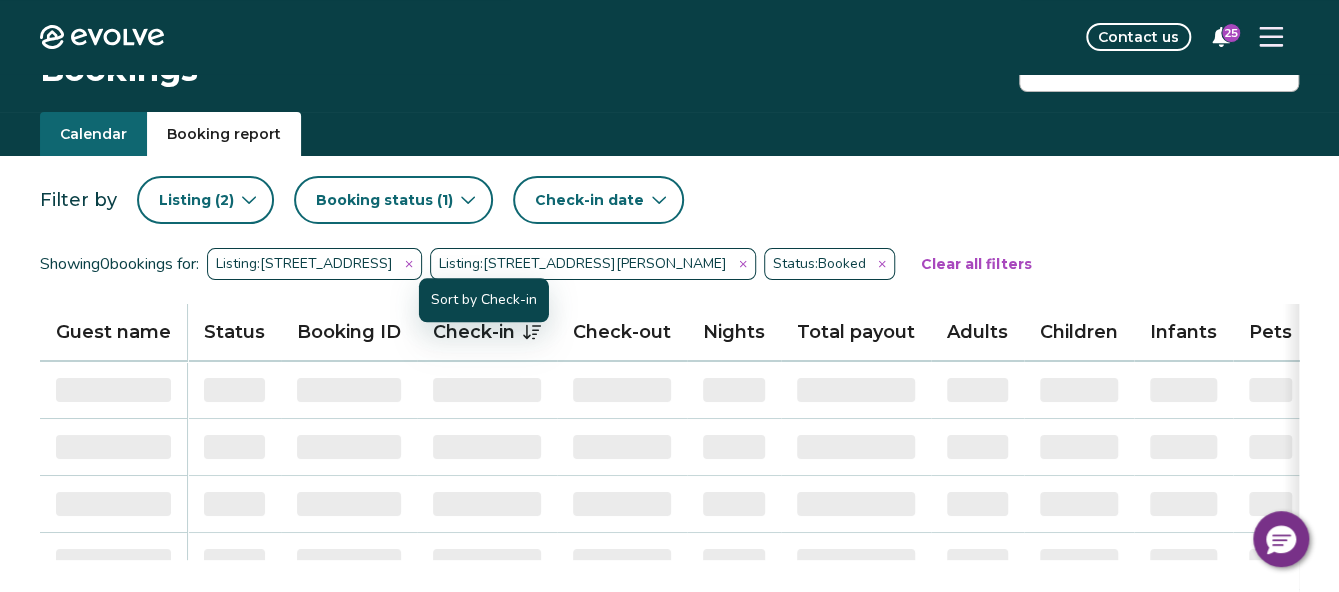 scroll, scrollTop: 0, scrollLeft: 0, axis: both 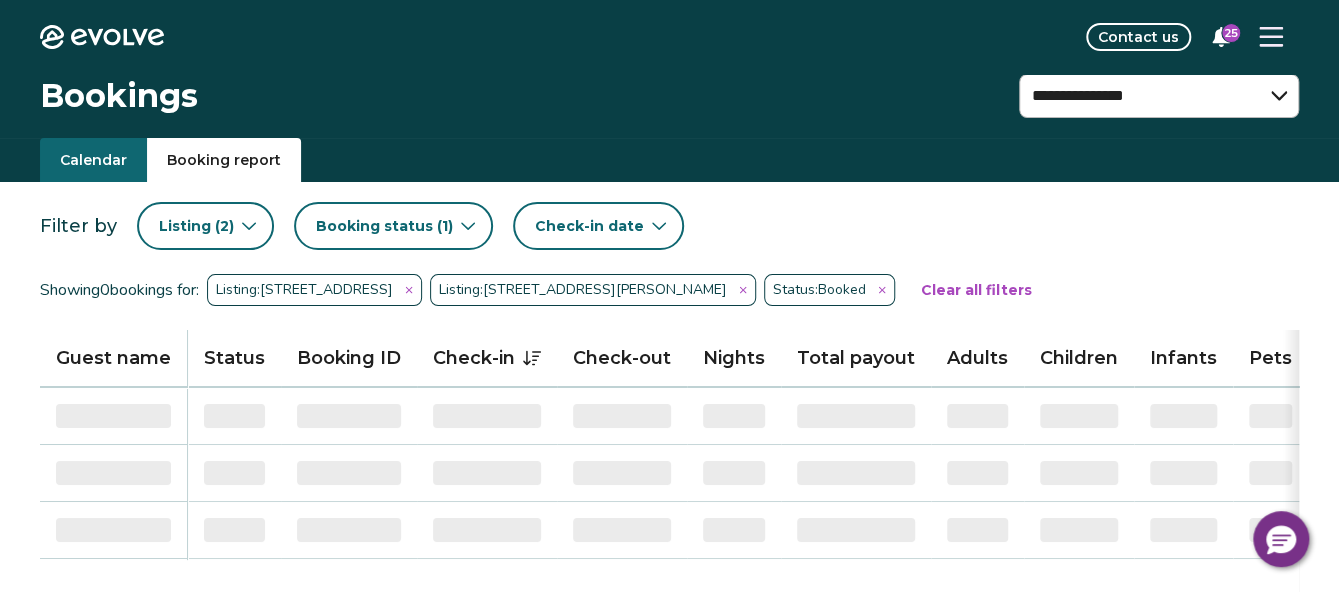 click on "Check-in date" at bounding box center [589, 226] 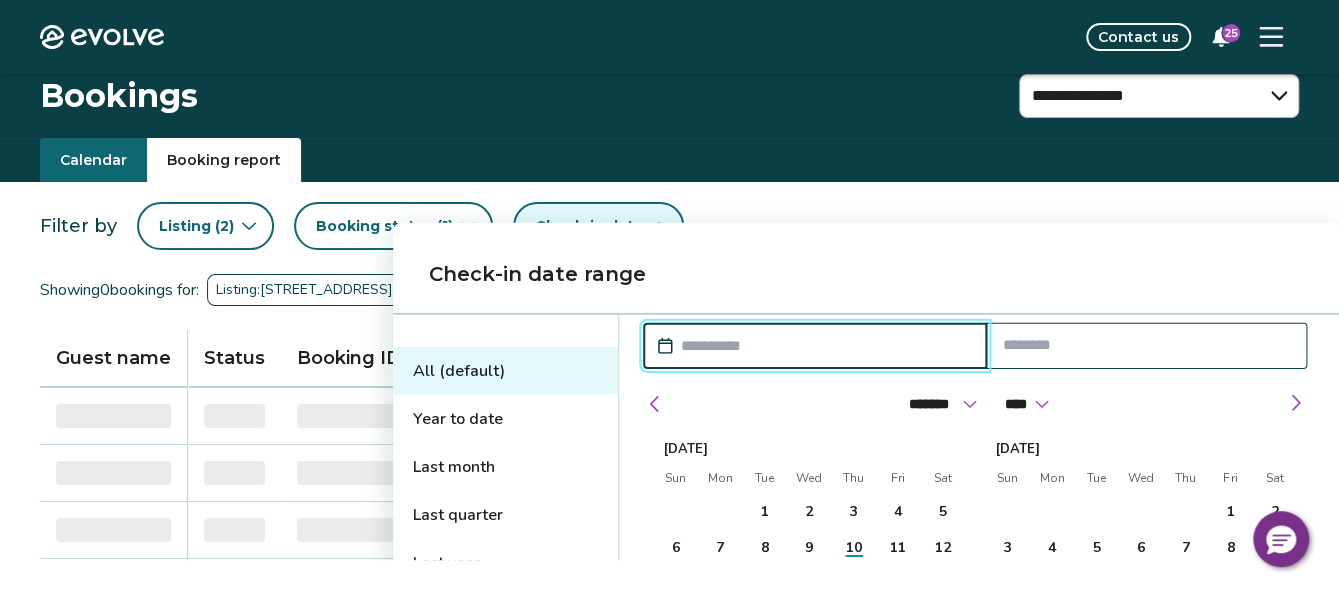 scroll, scrollTop: 200, scrollLeft: 0, axis: vertical 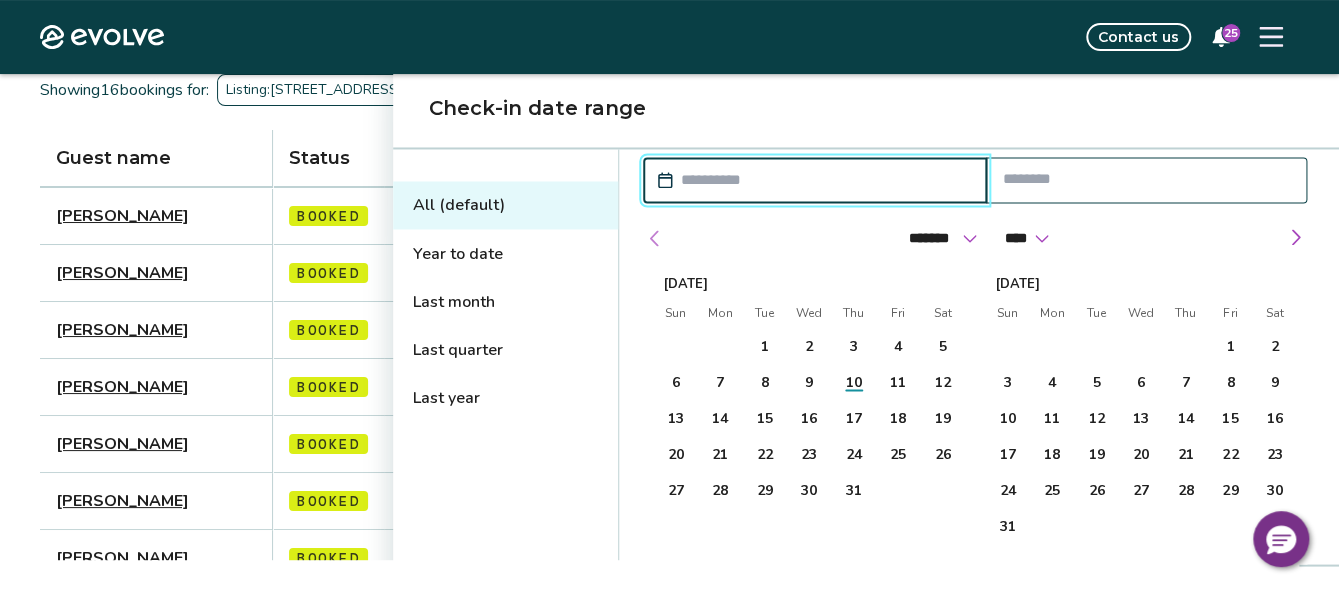 click at bounding box center [655, 238] 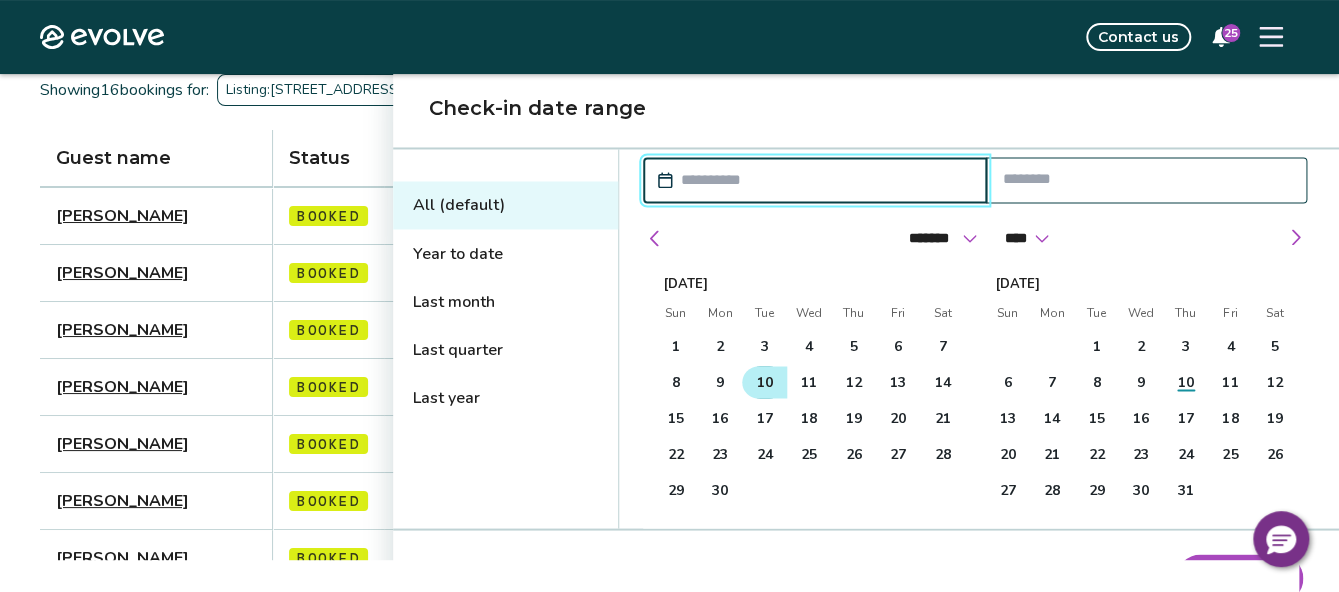 click on "10" at bounding box center (764, 382) 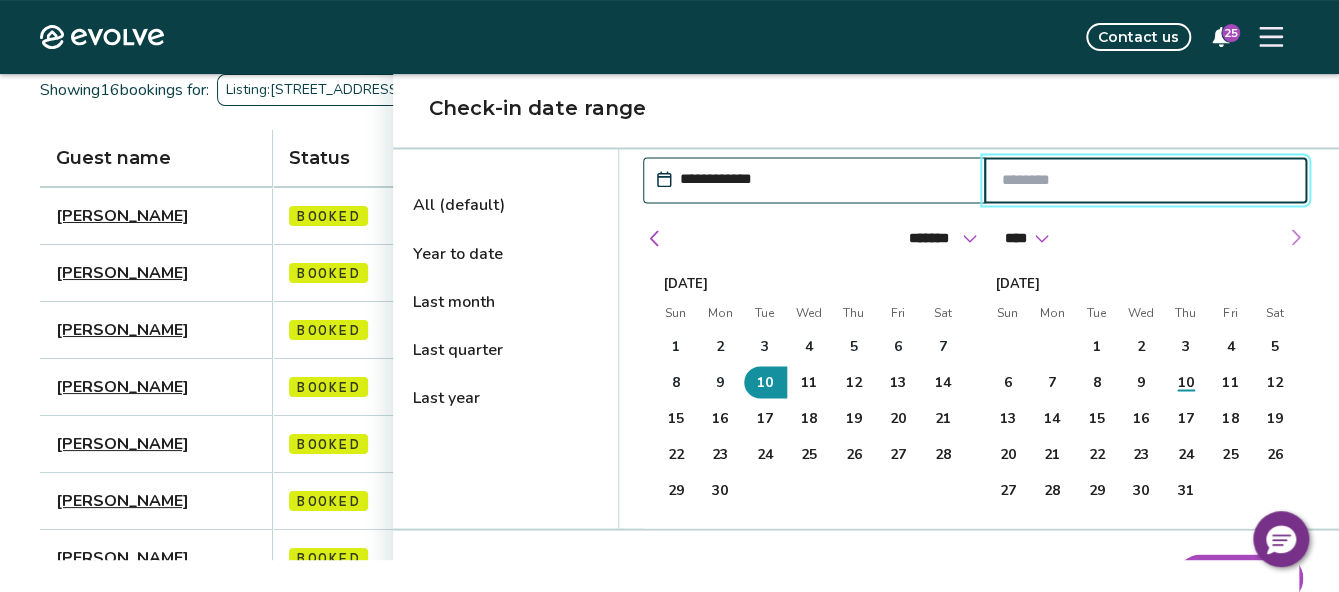 click at bounding box center [1295, 237] 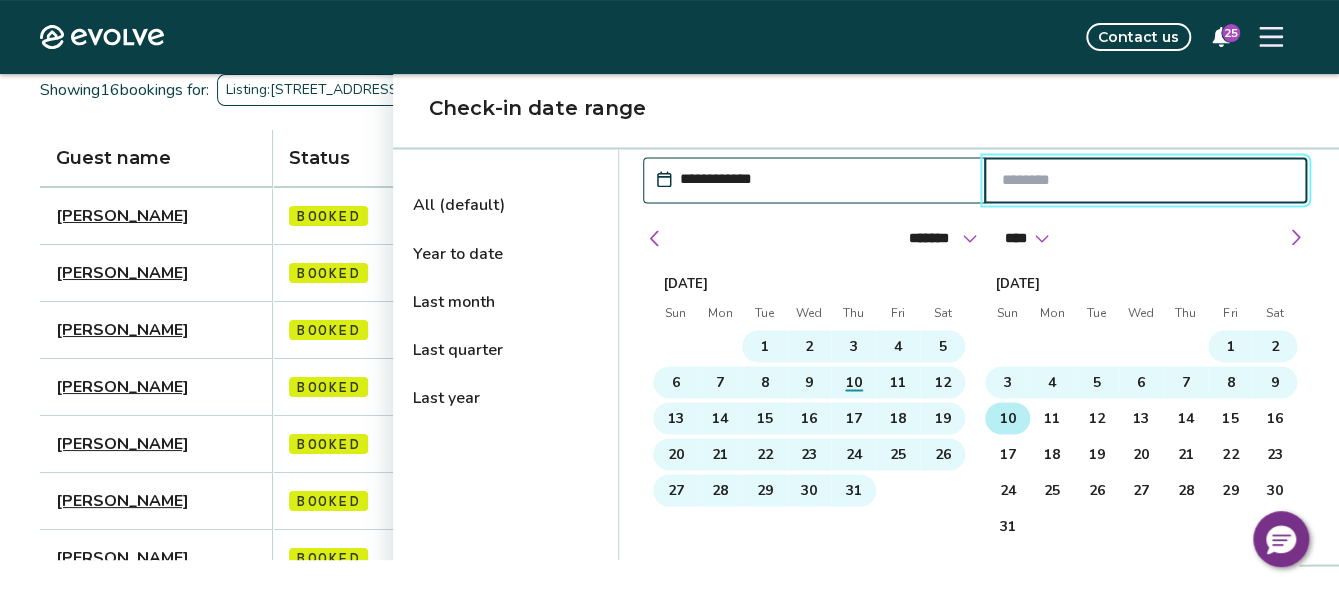 click on "10" at bounding box center (1007, 418) 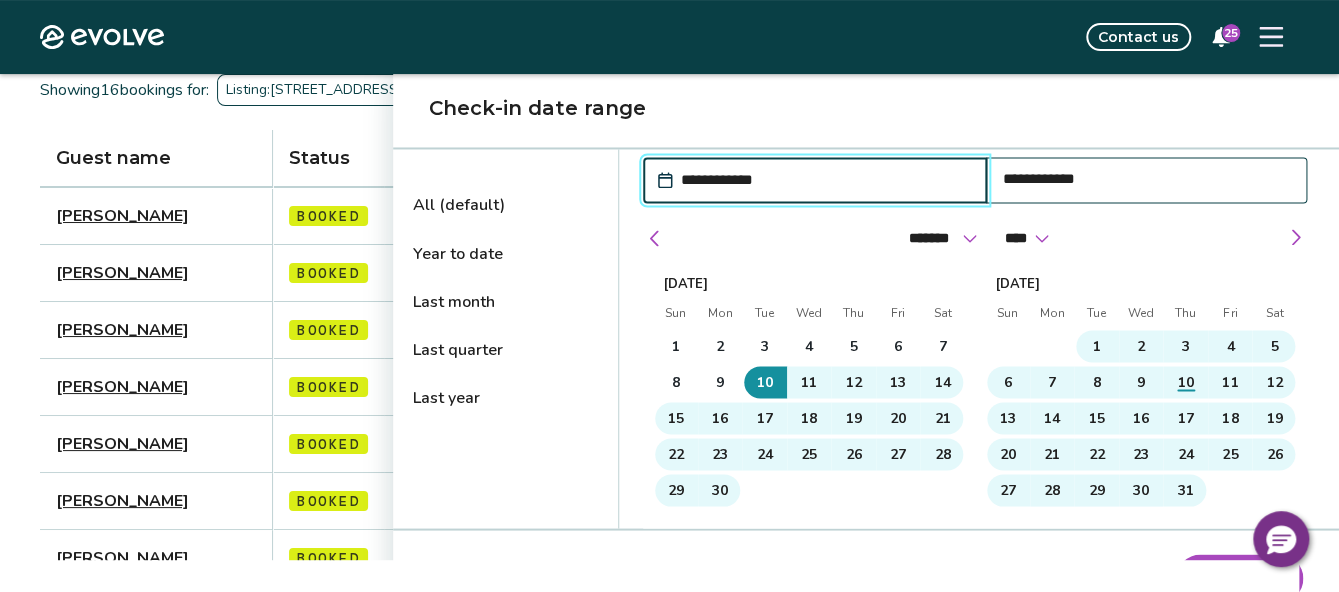 type on "**********" 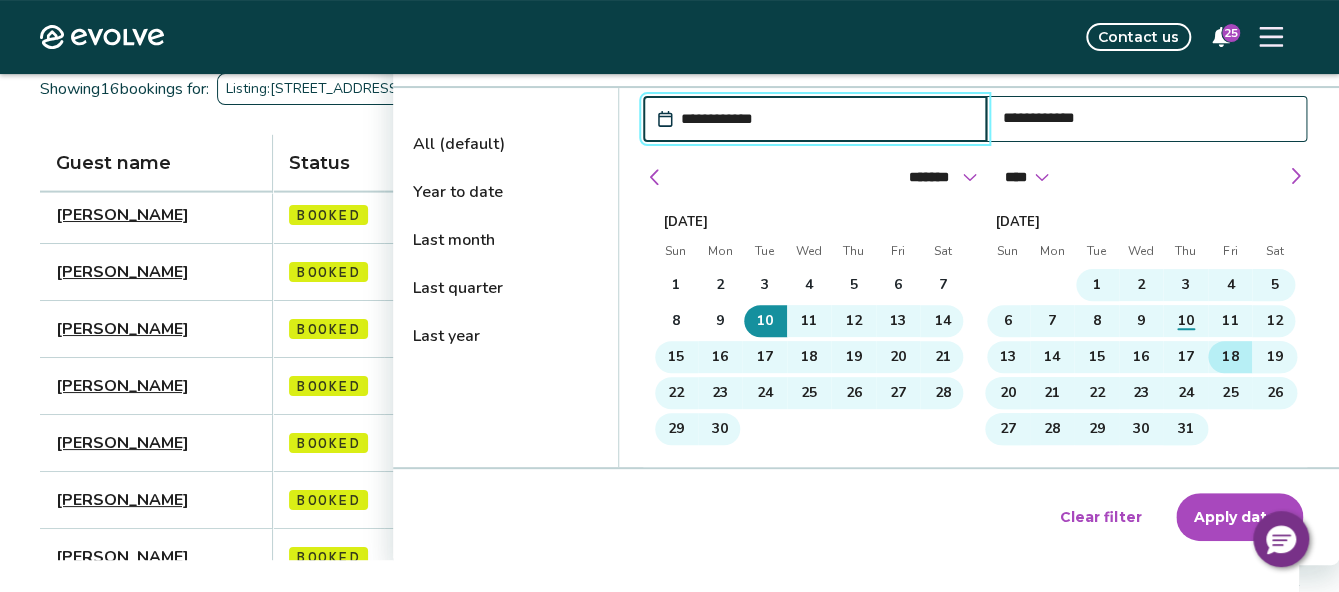 scroll, scrollTop: 400, scrollLeft: 0, axis: vertical 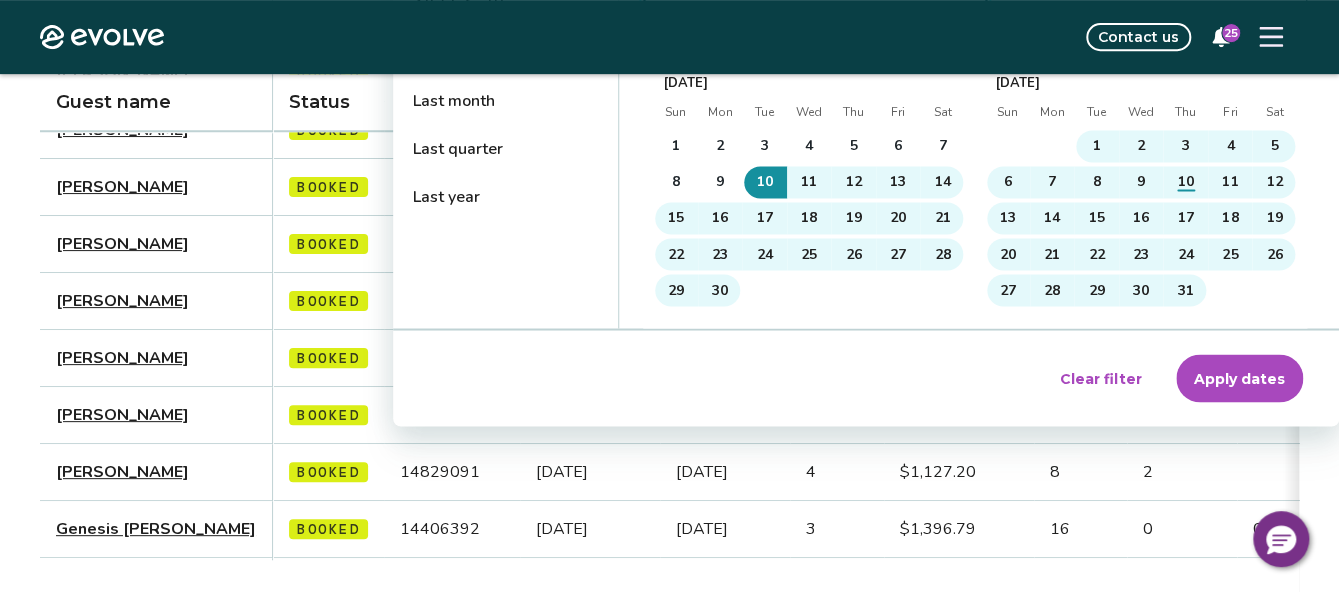 click on "Apply dates" at bounding box center [1239, 378] 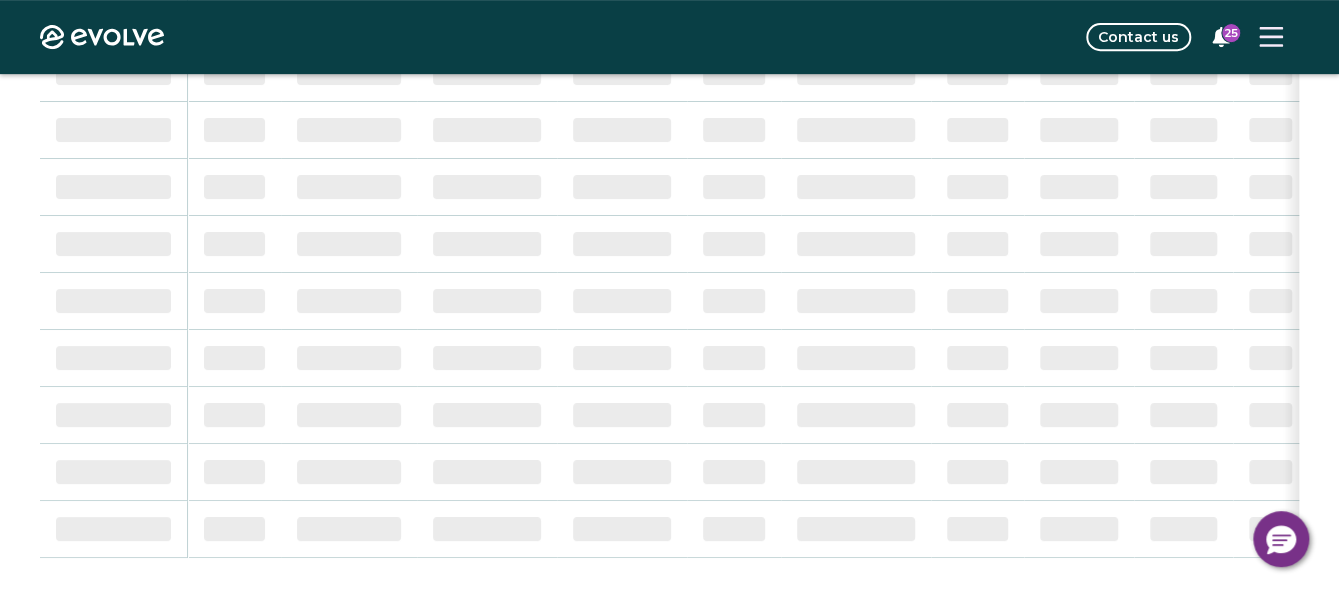 scroll, scrollTop: 0, scrollLeft: 0, axis: both 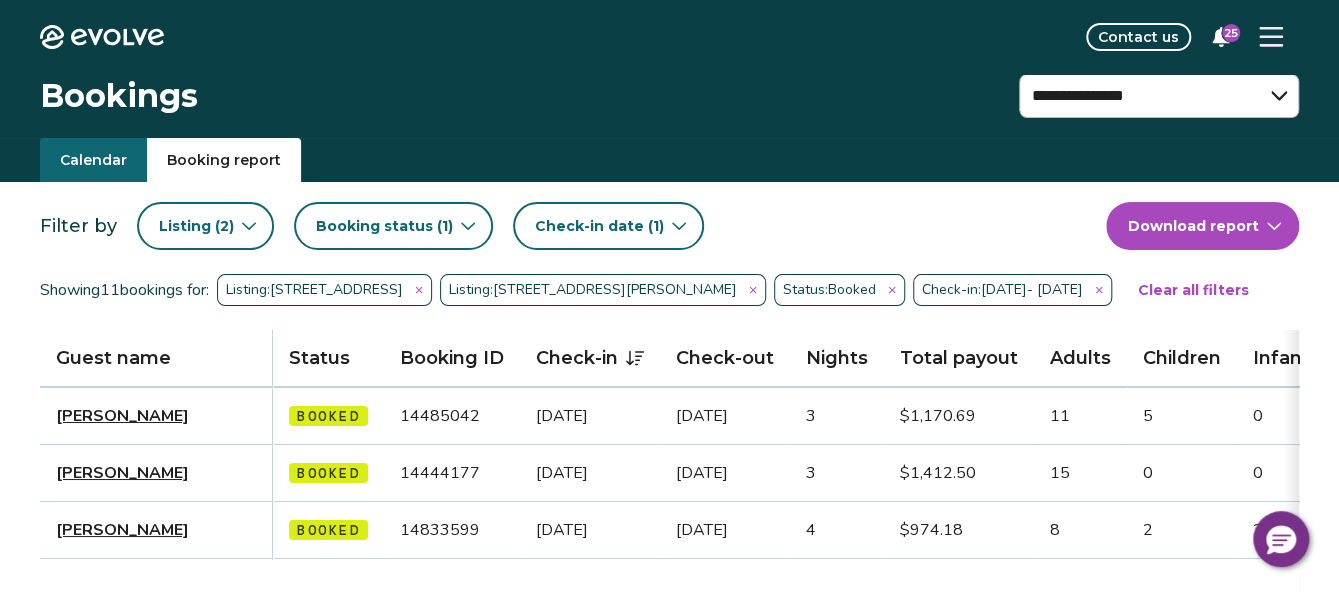 click on "**********" at bounding box center [669, 656] 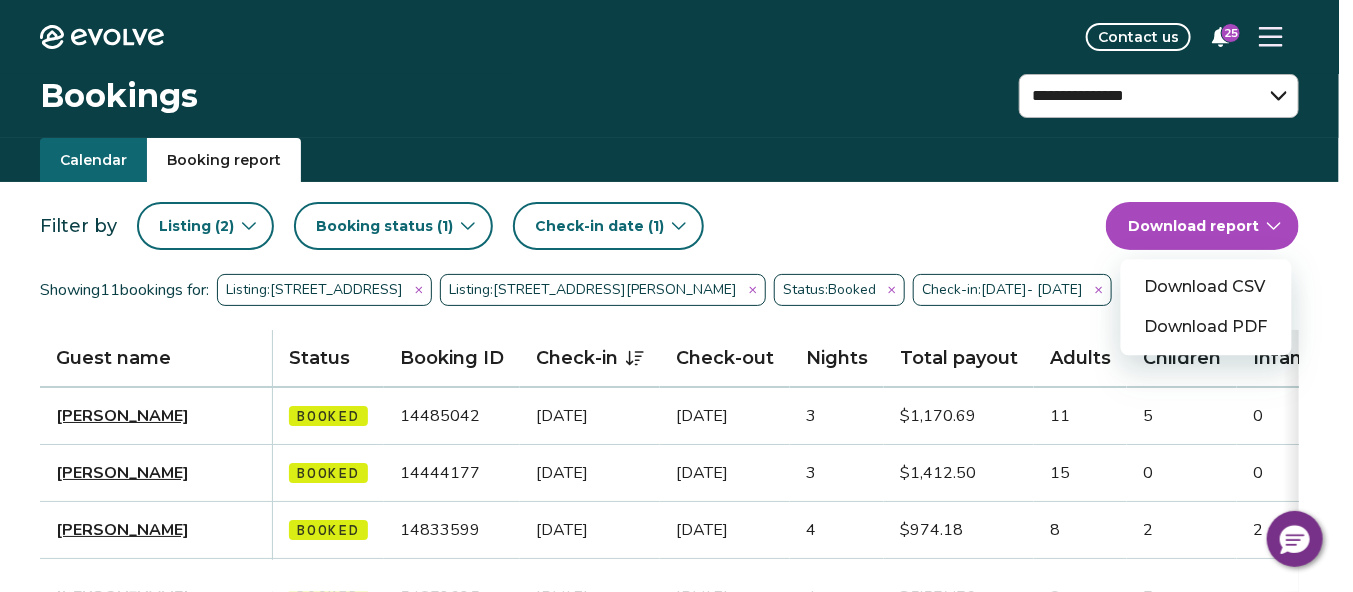 click on "Download CSV" at bounding box center (1206, 287) 